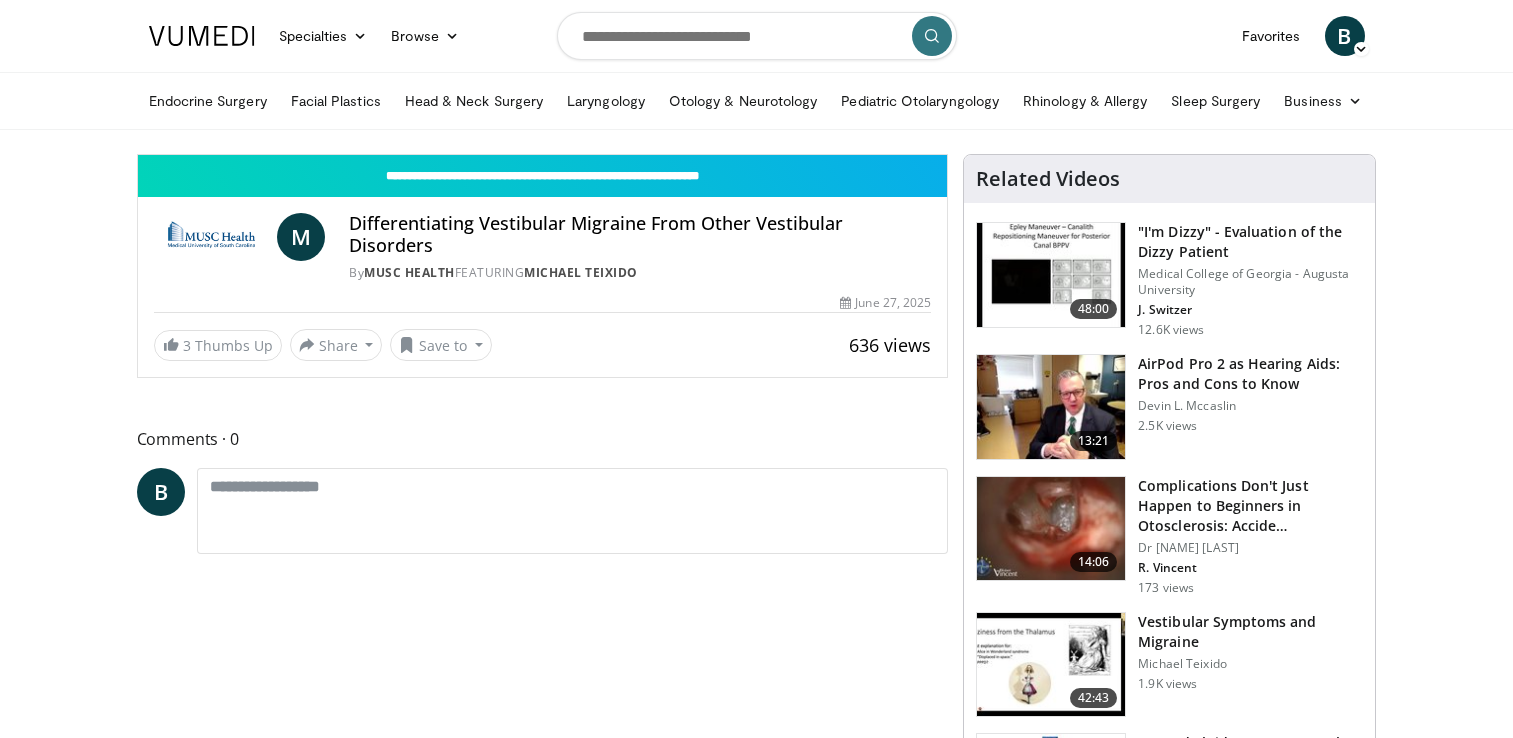 scroll, scrollTop: 0, scrollLeft: 0, axis: both 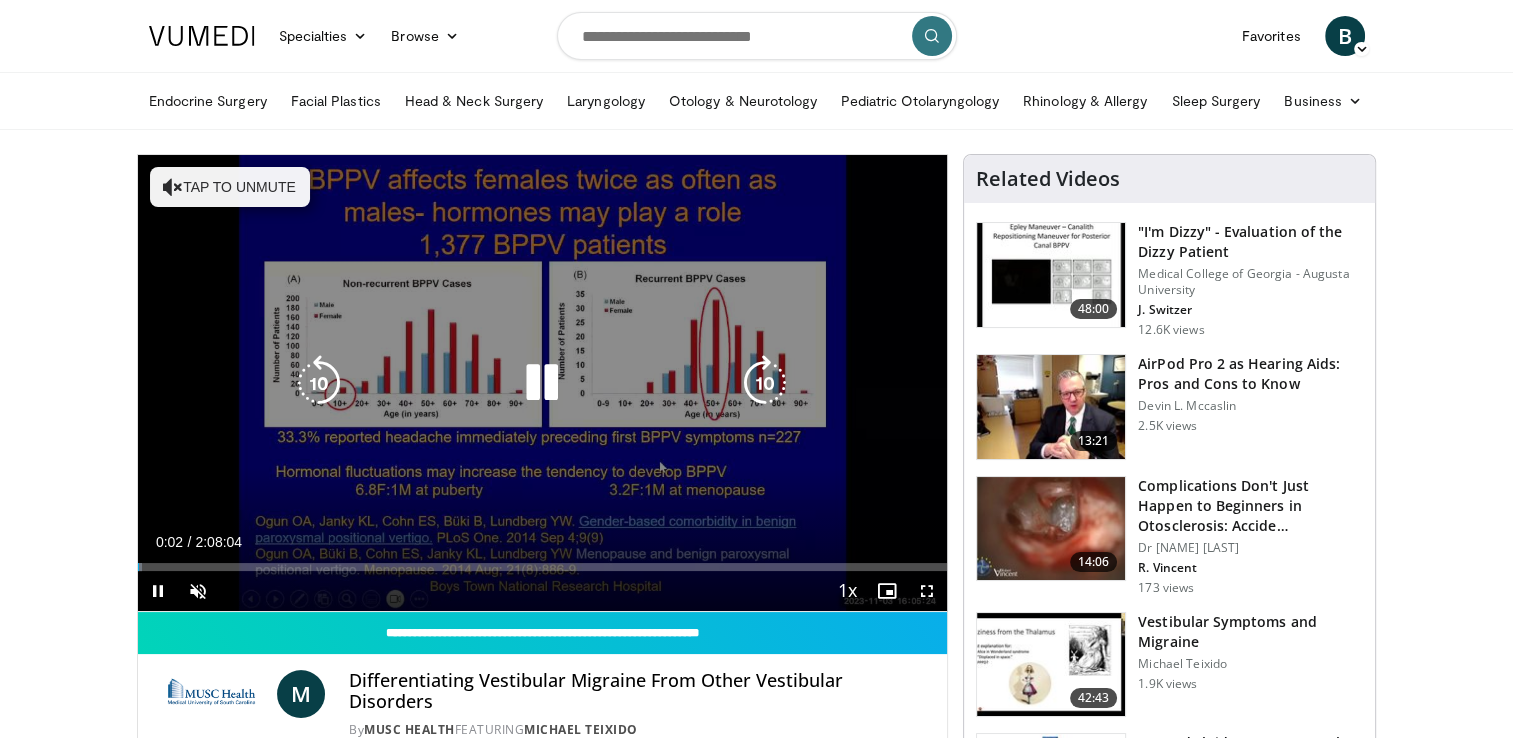 click on "10 seconds
Tap to unmute" at bounding box center (543, 383) 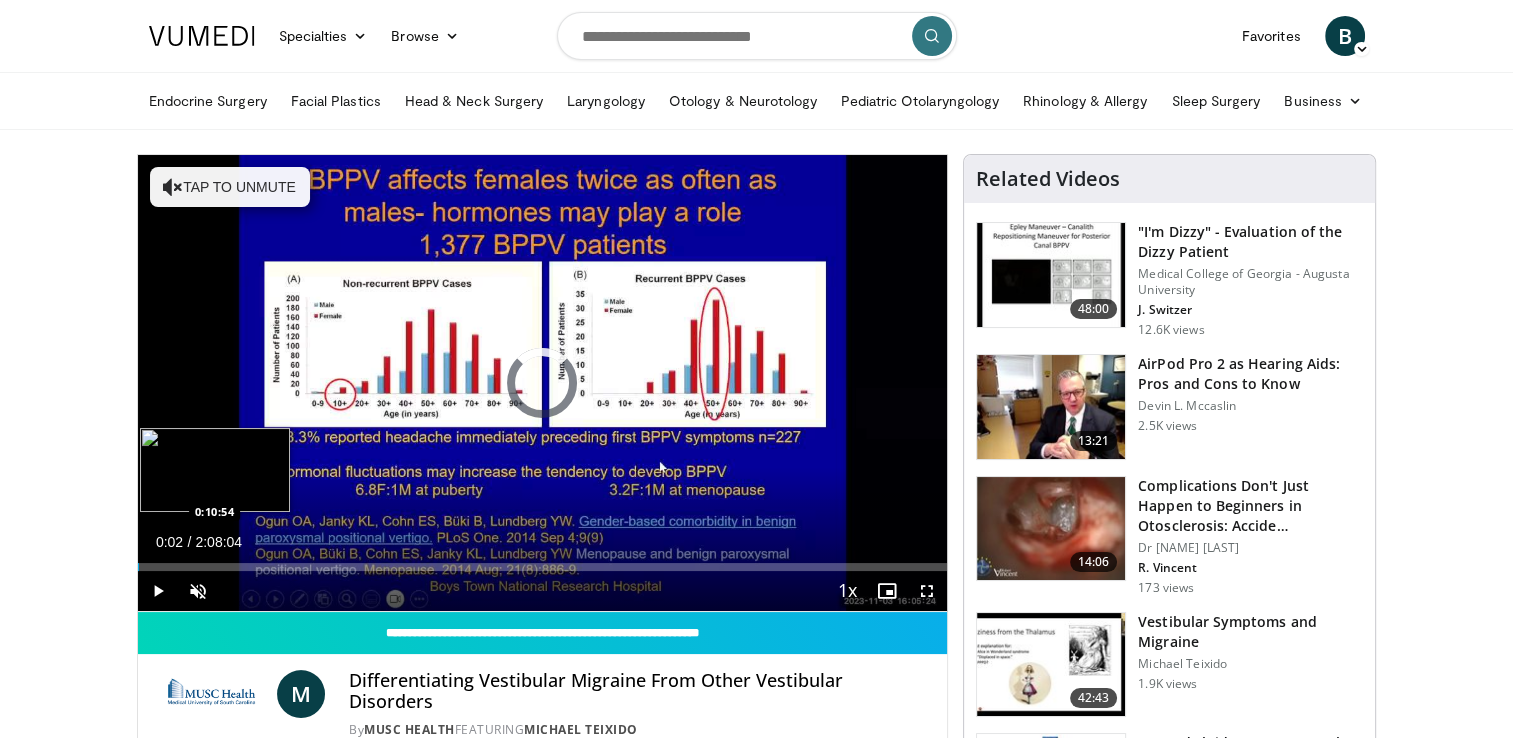 click on "Loaded :  0.00% 0:00:02 0:10:54" at bounding box center (543, 567) 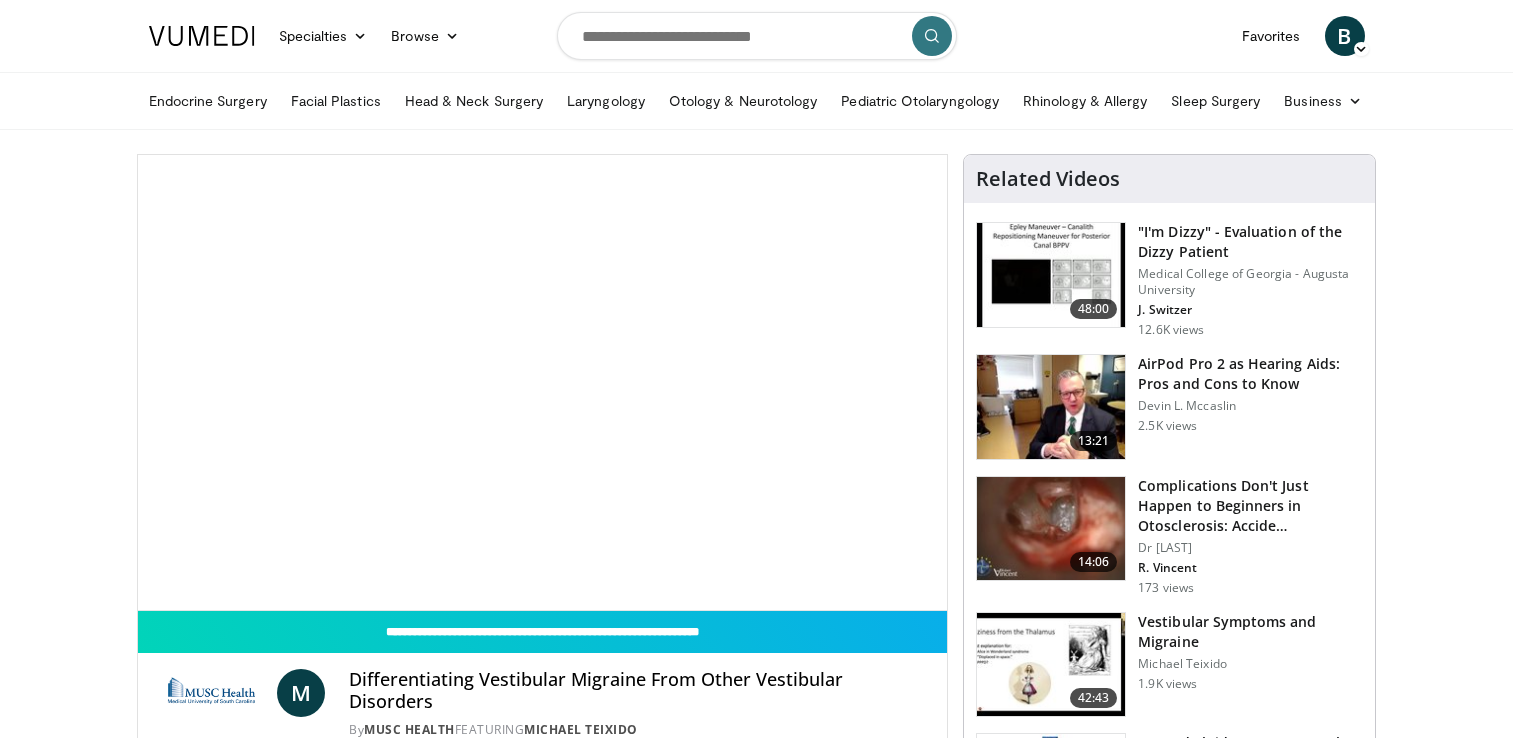 scroll, scrollTop: 0, scrollLeft: 0, axis: both 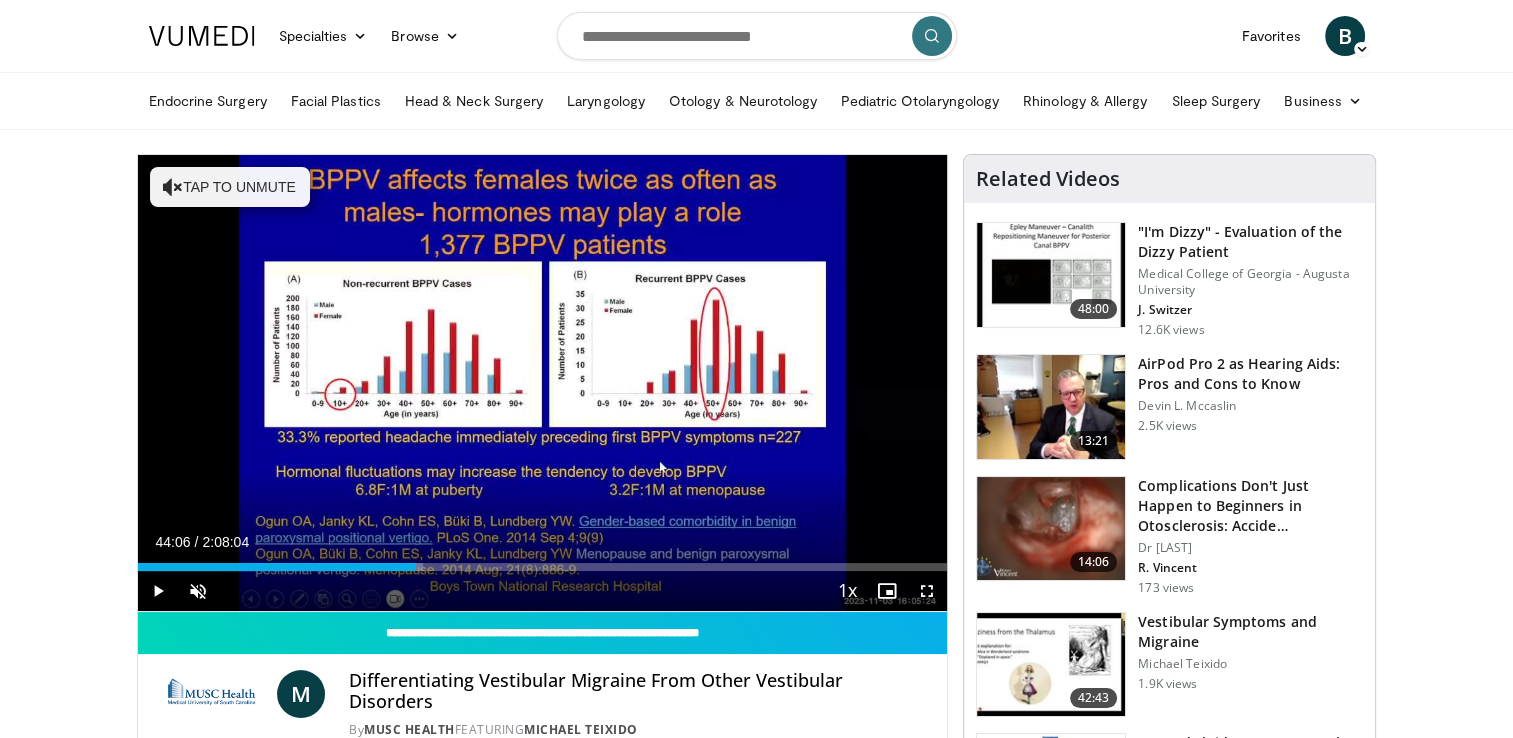 drag, startPoint x: 207, startPoint y: 563, endPoint x: 416, endPoint y: 548, distance: 209.53758 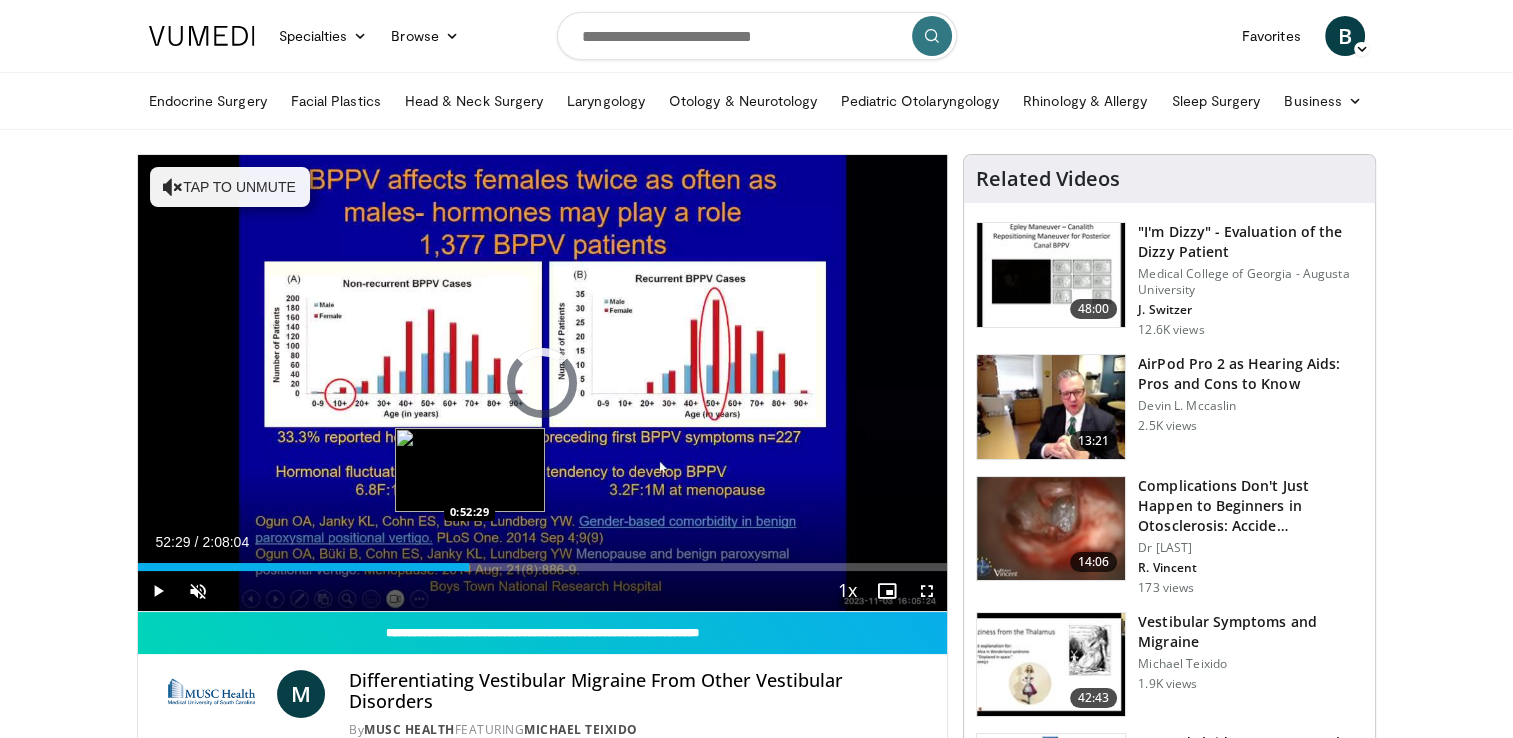 click on "Loaded :  0.00% 0:52:29 0:52:29" at bounding box center (543, 561) 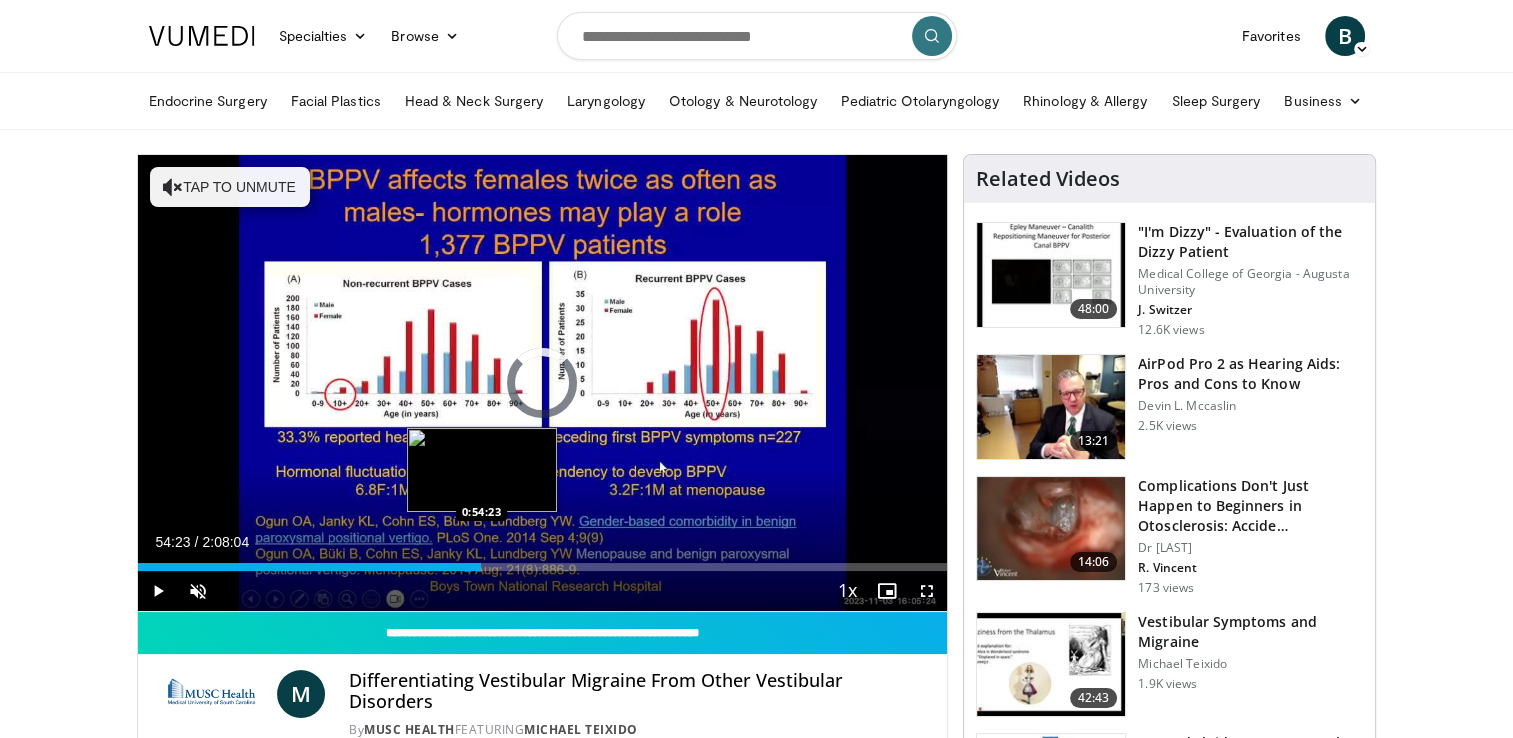 click on "Loaded :  0.00% 0:54:23 0:54:23" at bounding box center [543, 561] 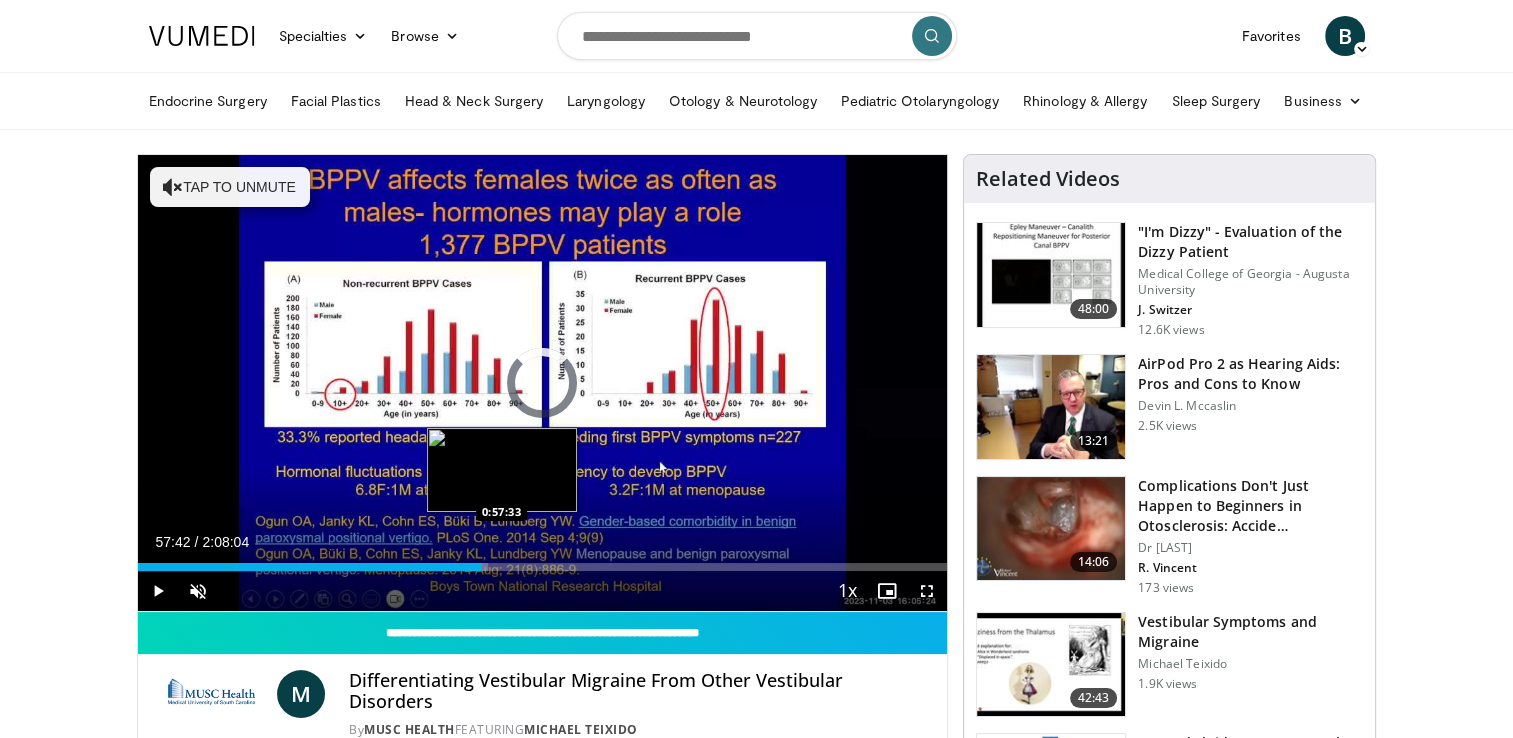 click on "Loaded :  43.33% 0:57:42 0:57:33" at bounding box center [543, 567] 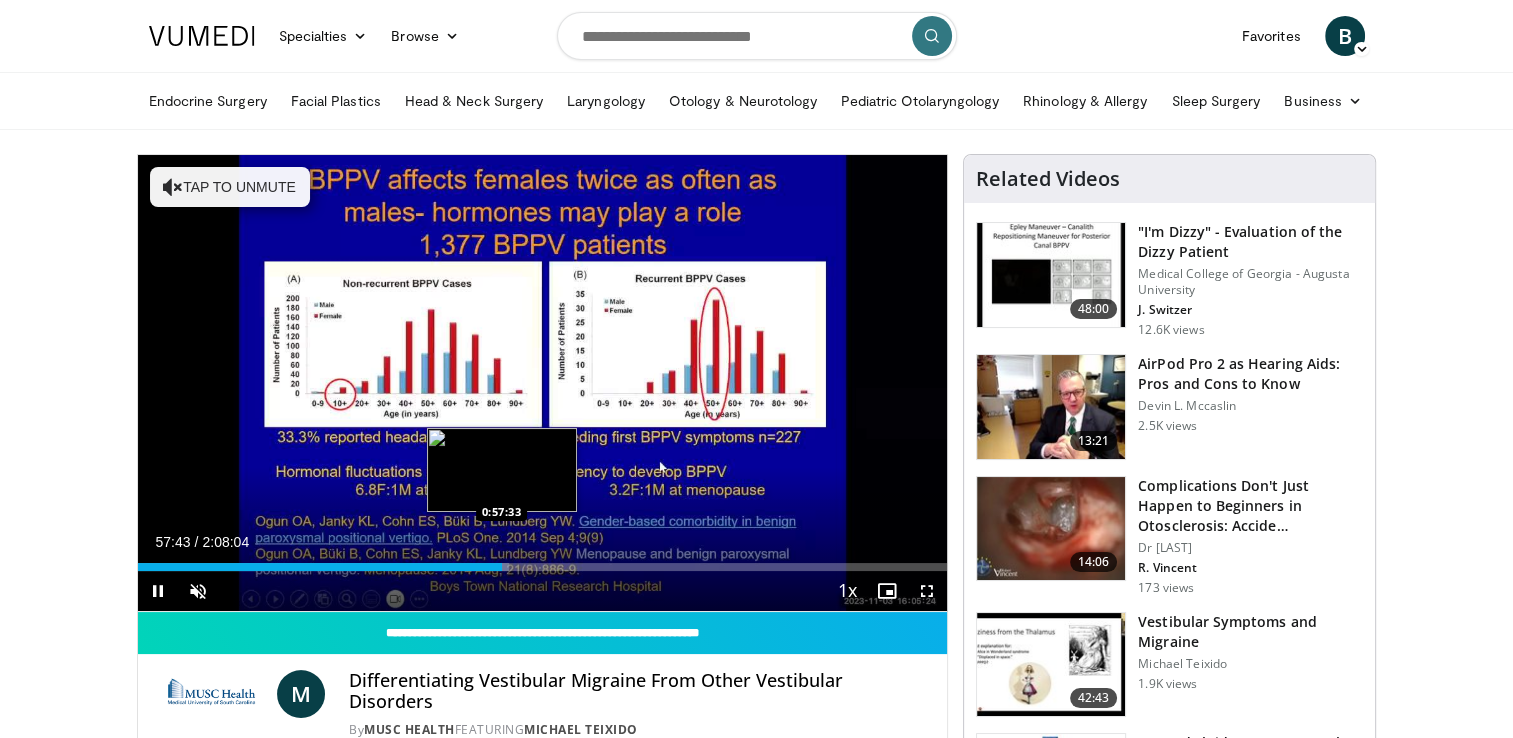 click on "**********" at bounding box center [543, 383] 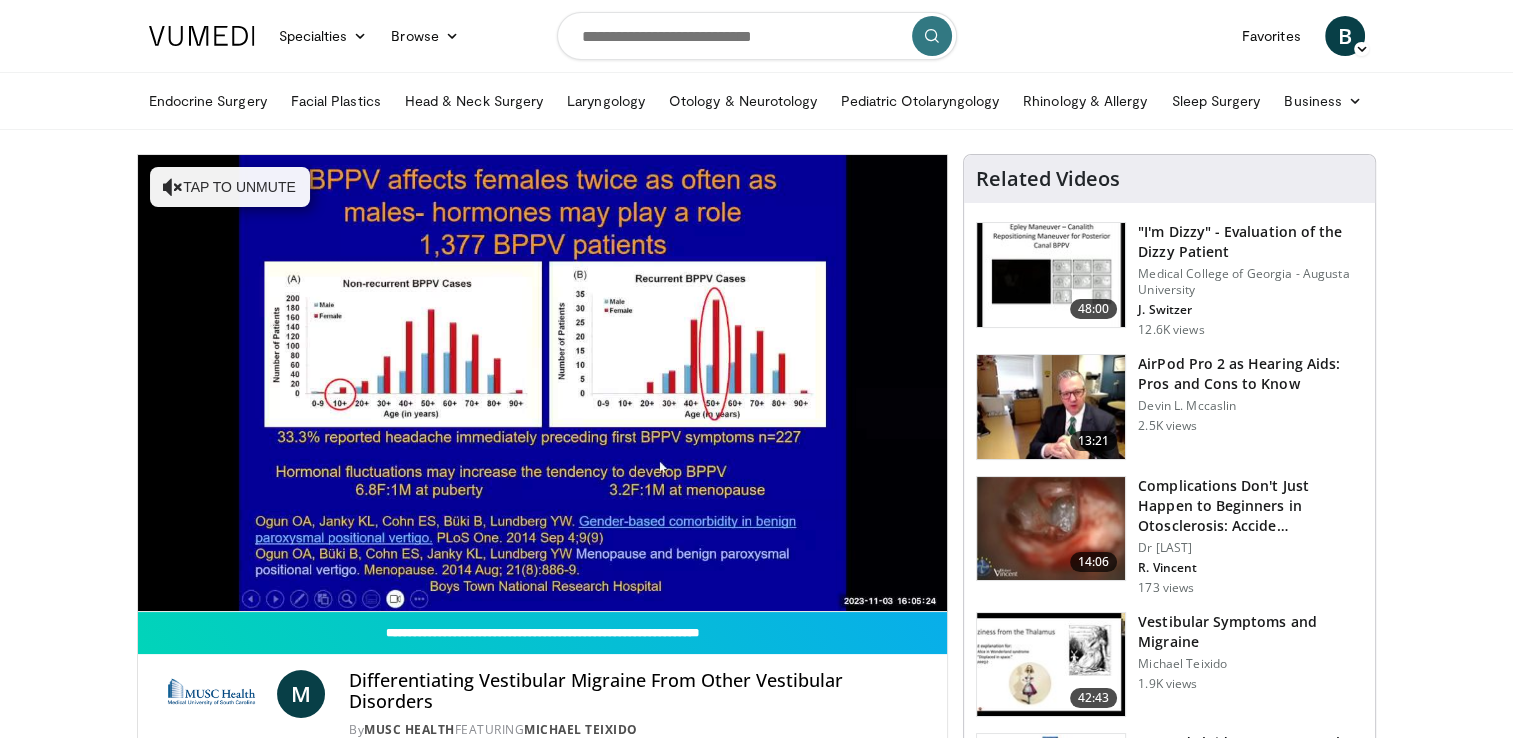 click on "10 seconds
Tap to unmute" at bounding box center (543, 383) 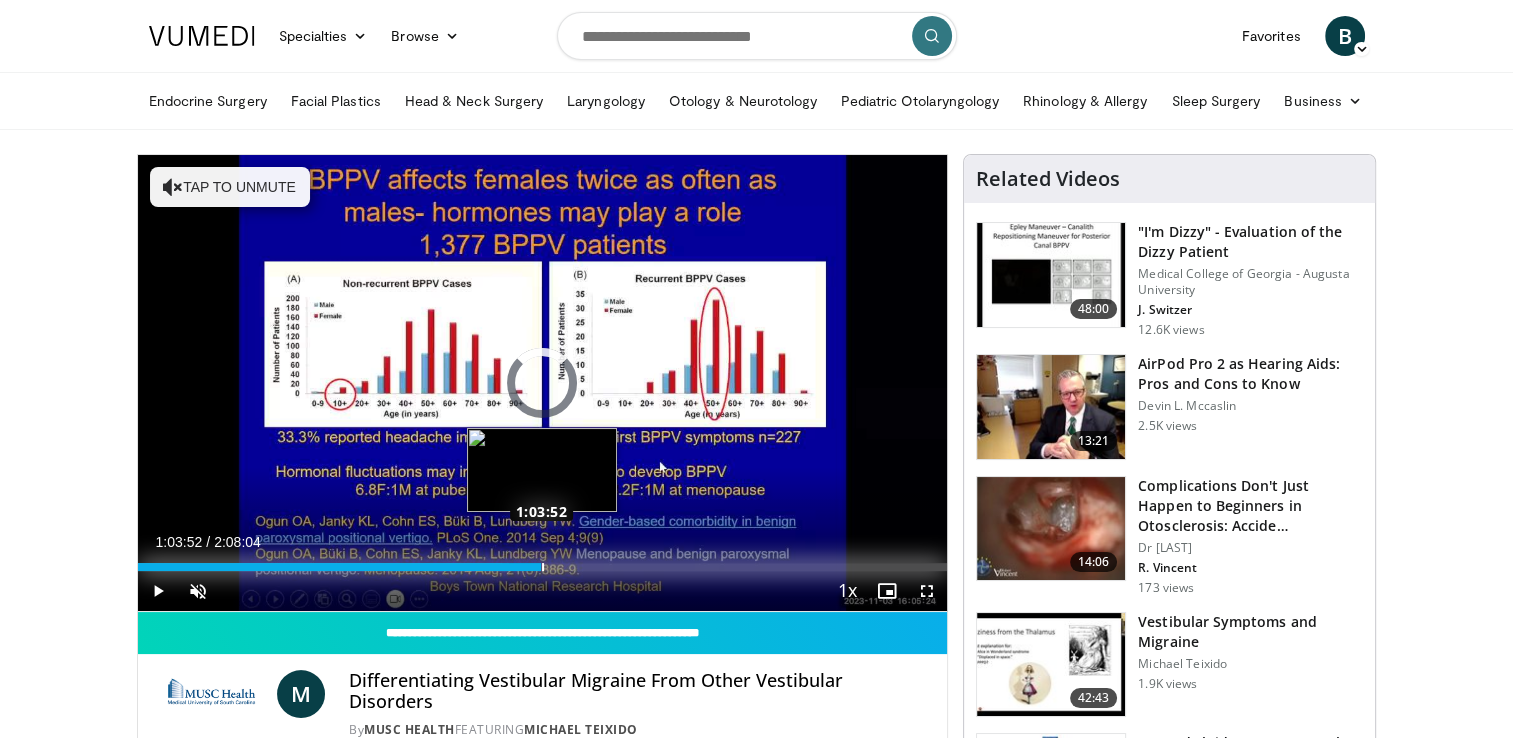 click on "Loaded :  45.94% 1:03:43 1:03:52" at bounding box center (543, 567) 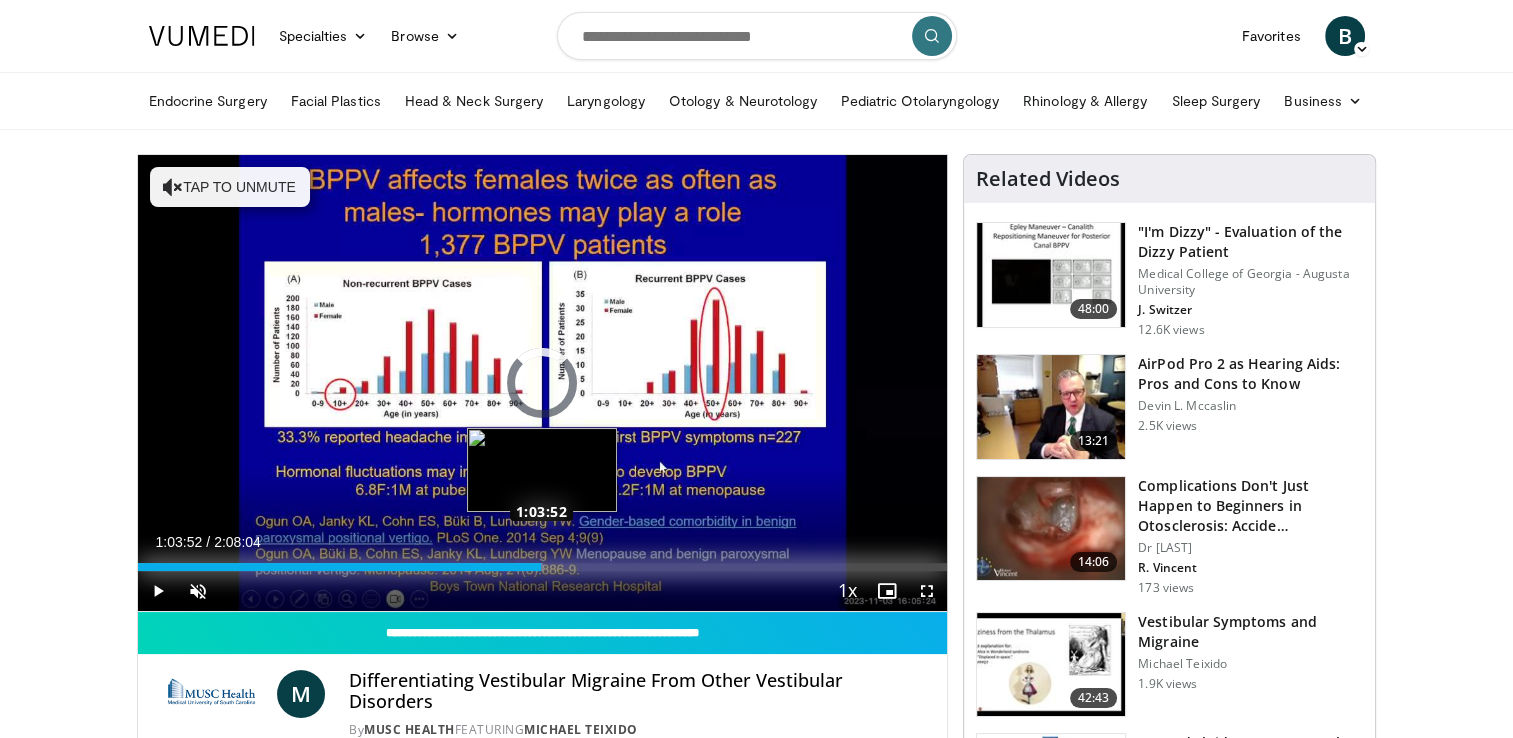 click at bounding box center [543, 567] 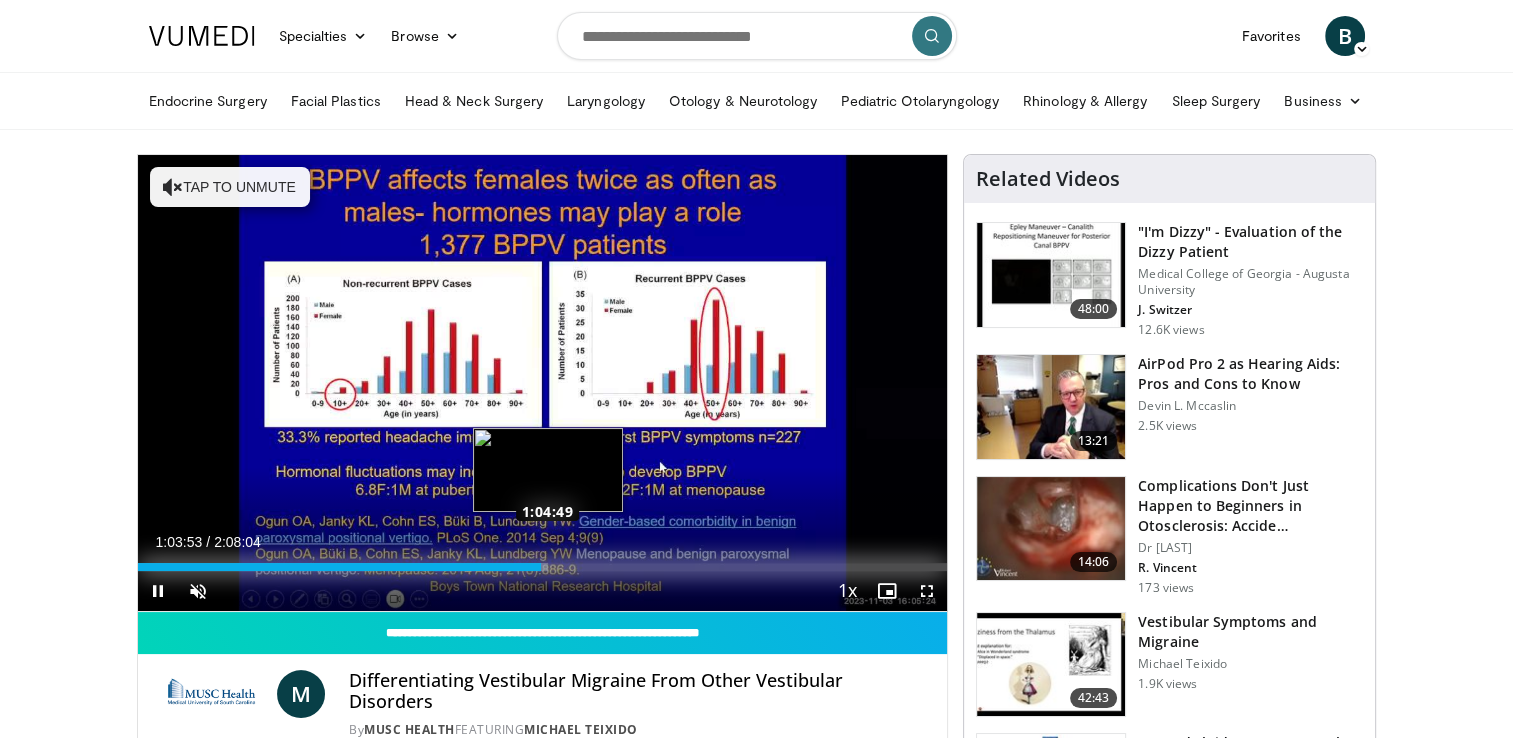 click on "Loaded :  50.73% 1:03:53 1:04:49" at bounding box center (543, 567) 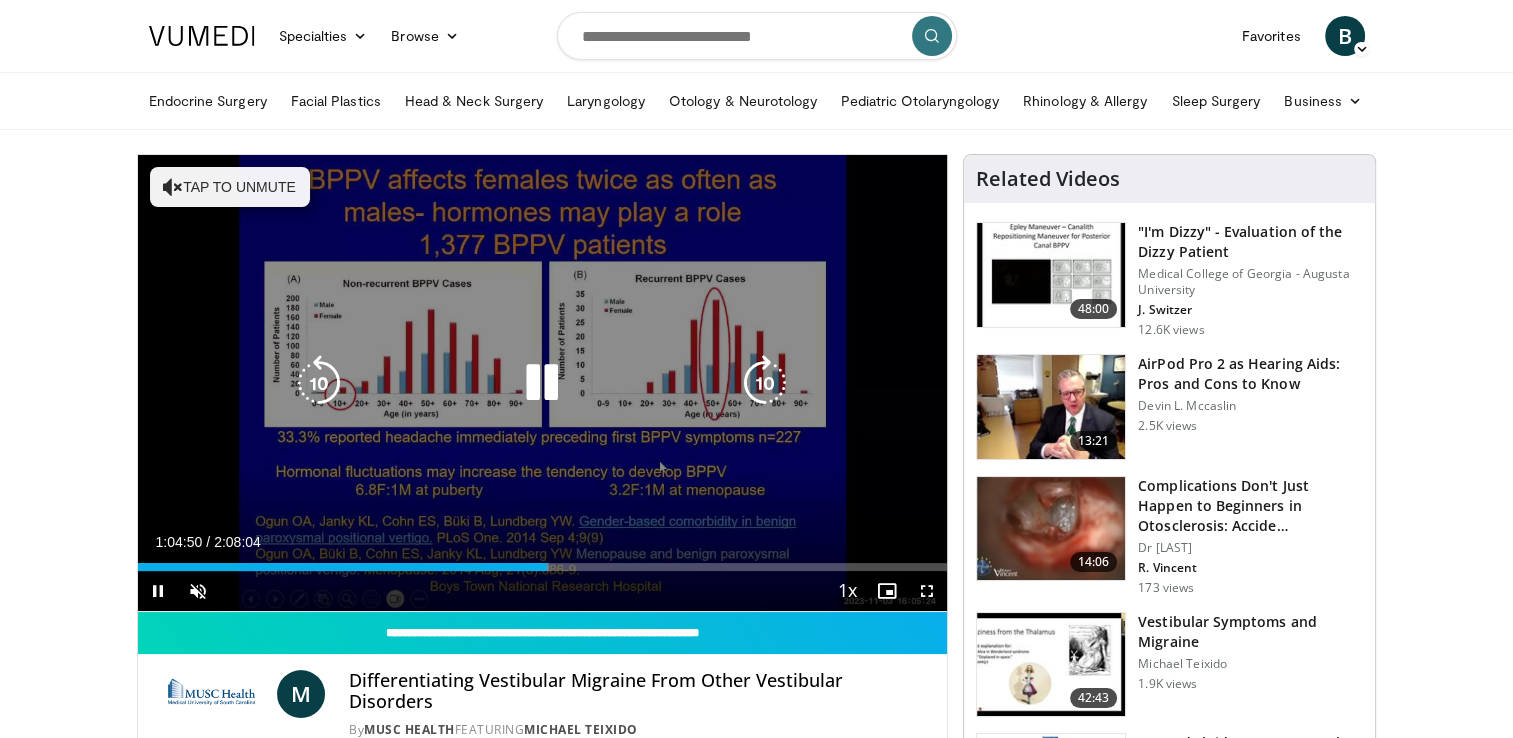 click on "10 seconds
Tap to unmute" at bounding box center (543, 383) 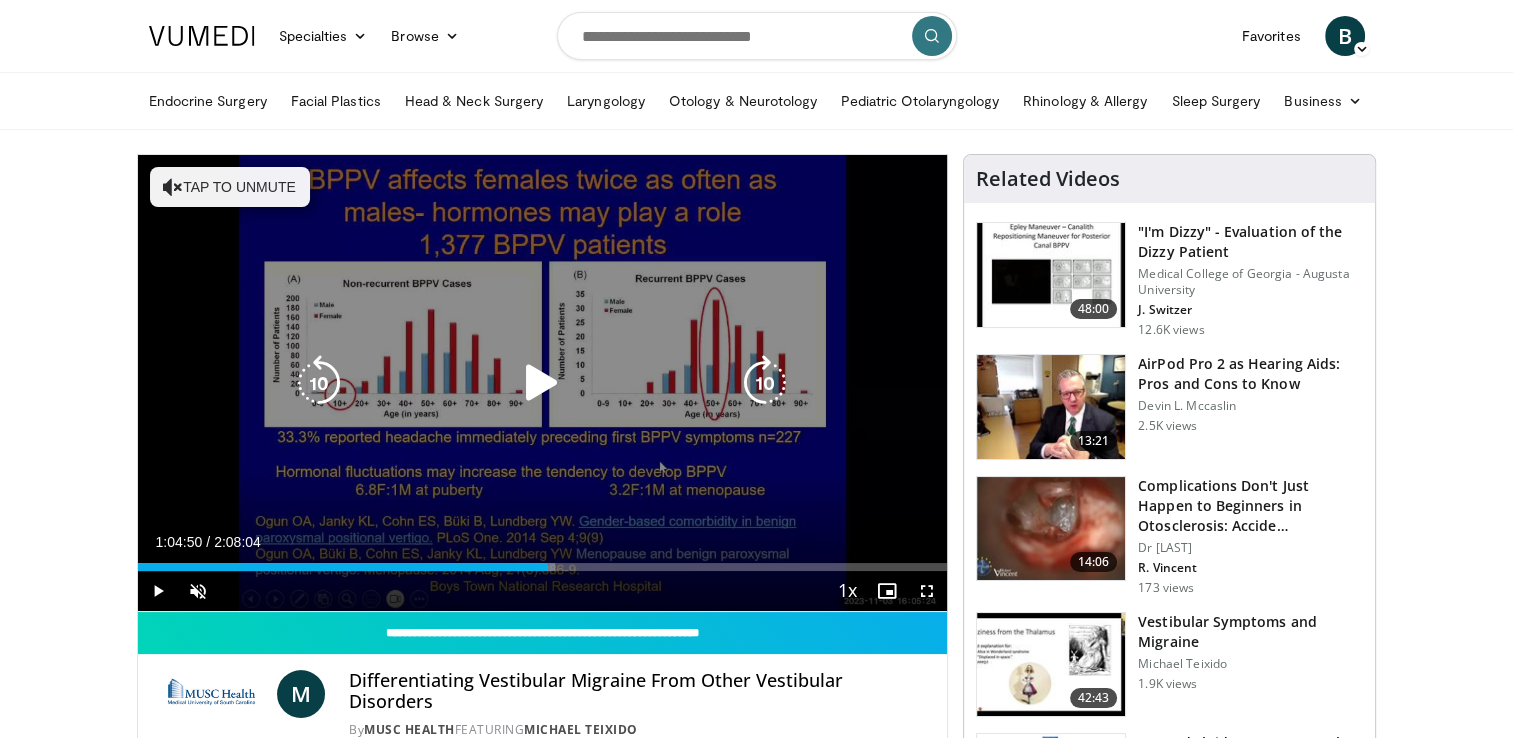 click on "10 seconds
Tap to unmute" at bounding box center (543, 383) 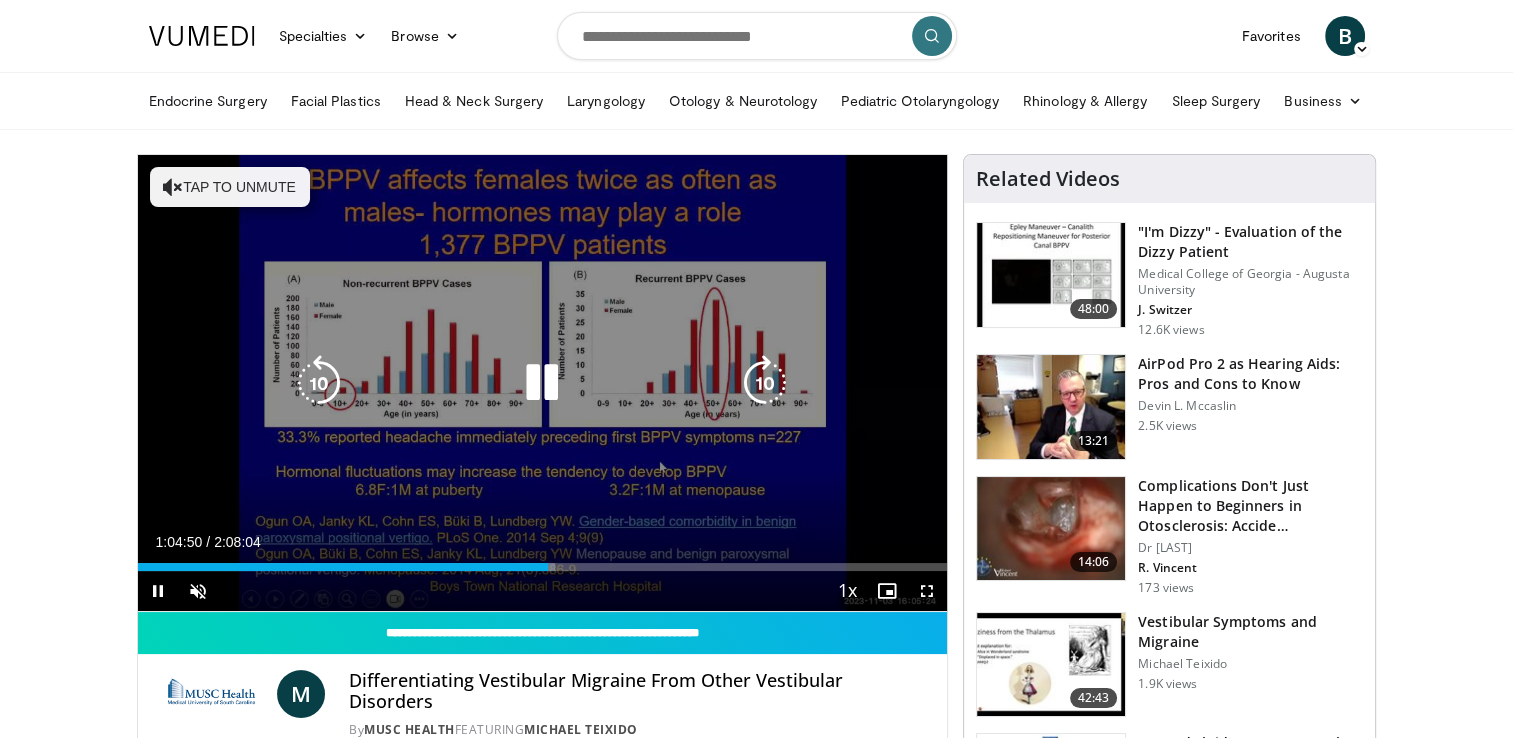 click on "10 seconds
Tap to unmute" at bounding box center (543, 383) 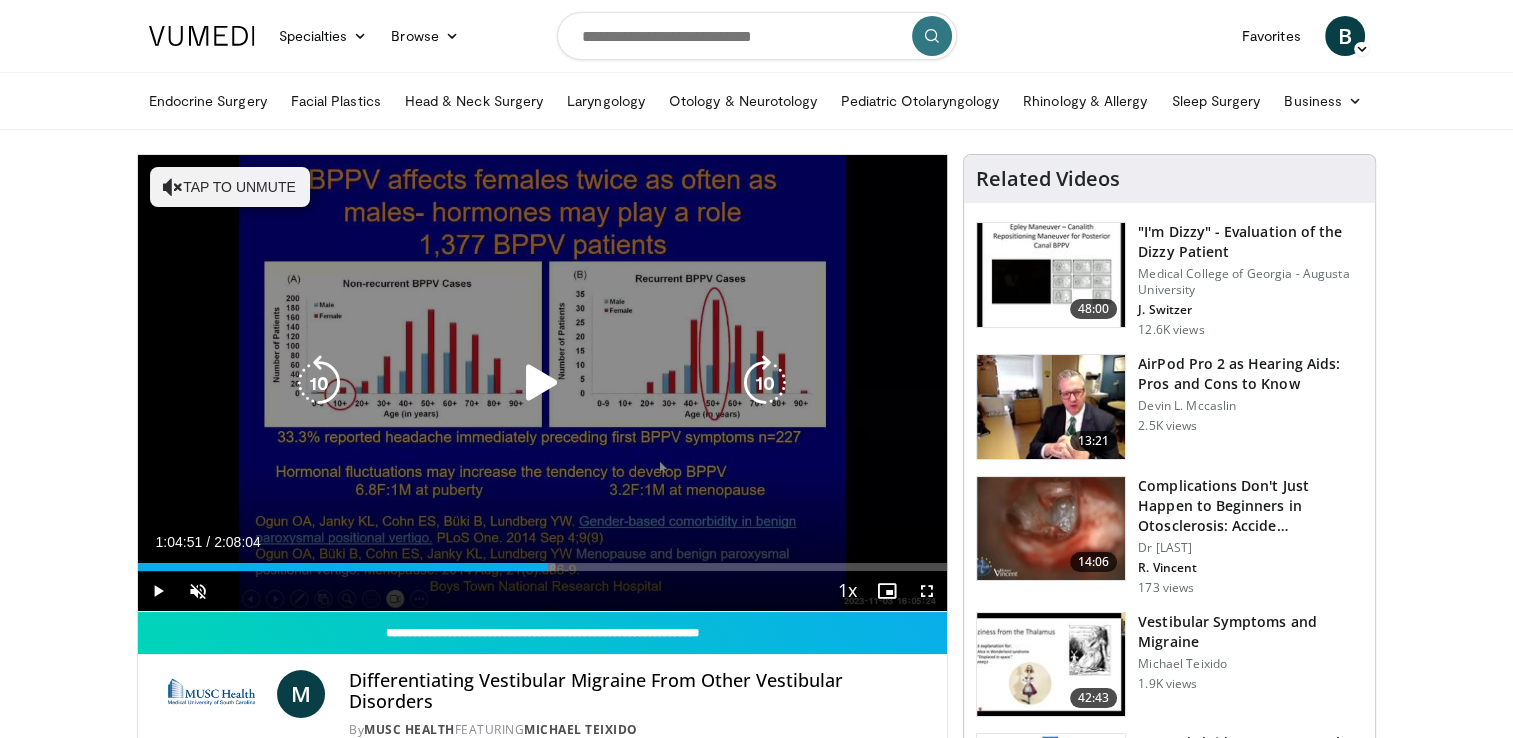 drag, startPoint x: 556, startPoint y: 525, endPoint x: 492, endPoint y: 462, distance: 89.80534 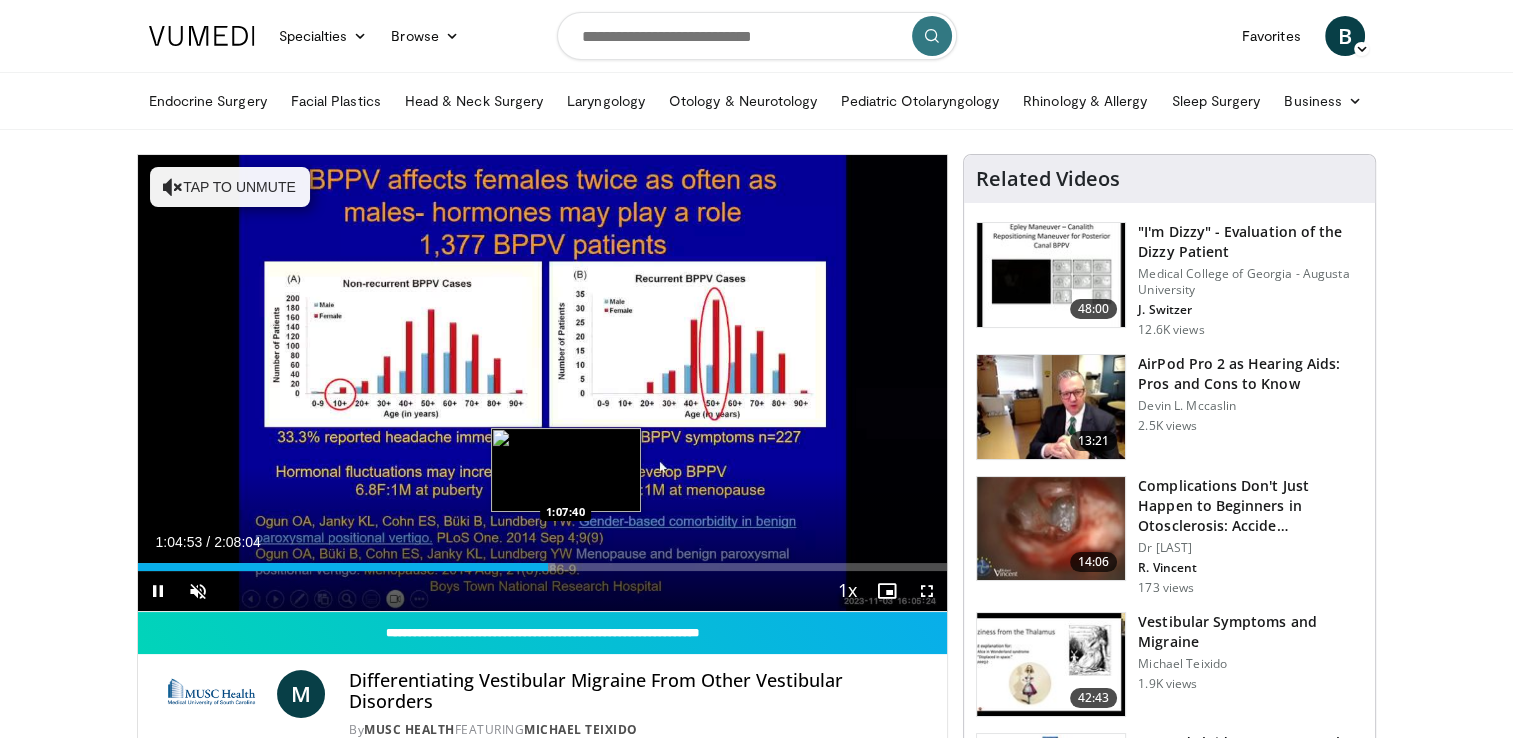 click on "Loaded :  51.51% 1:04:53 1:07:40" at bounding box center (543, 561) 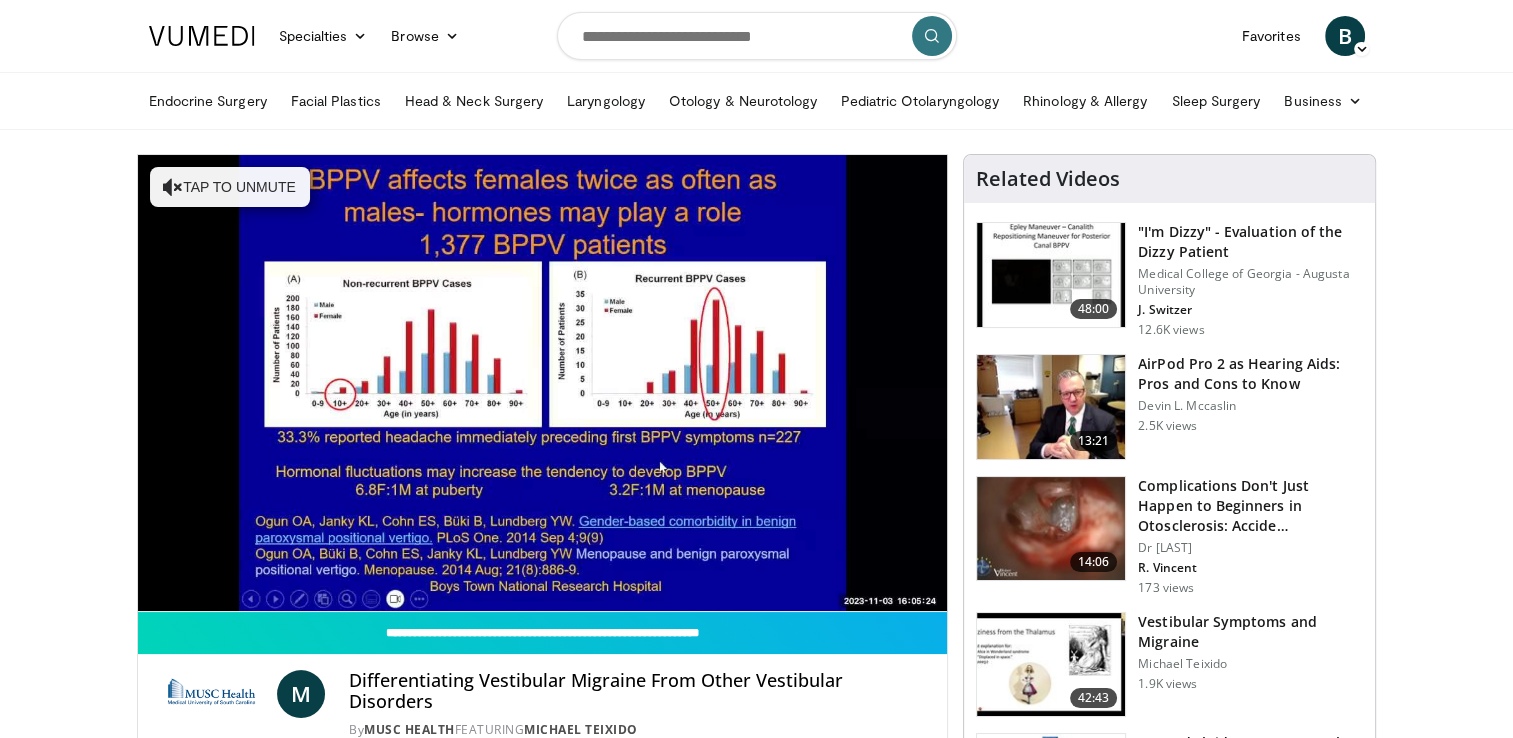 click on "10 seconds
Tap to unmute" at bounding box center [543, 383] 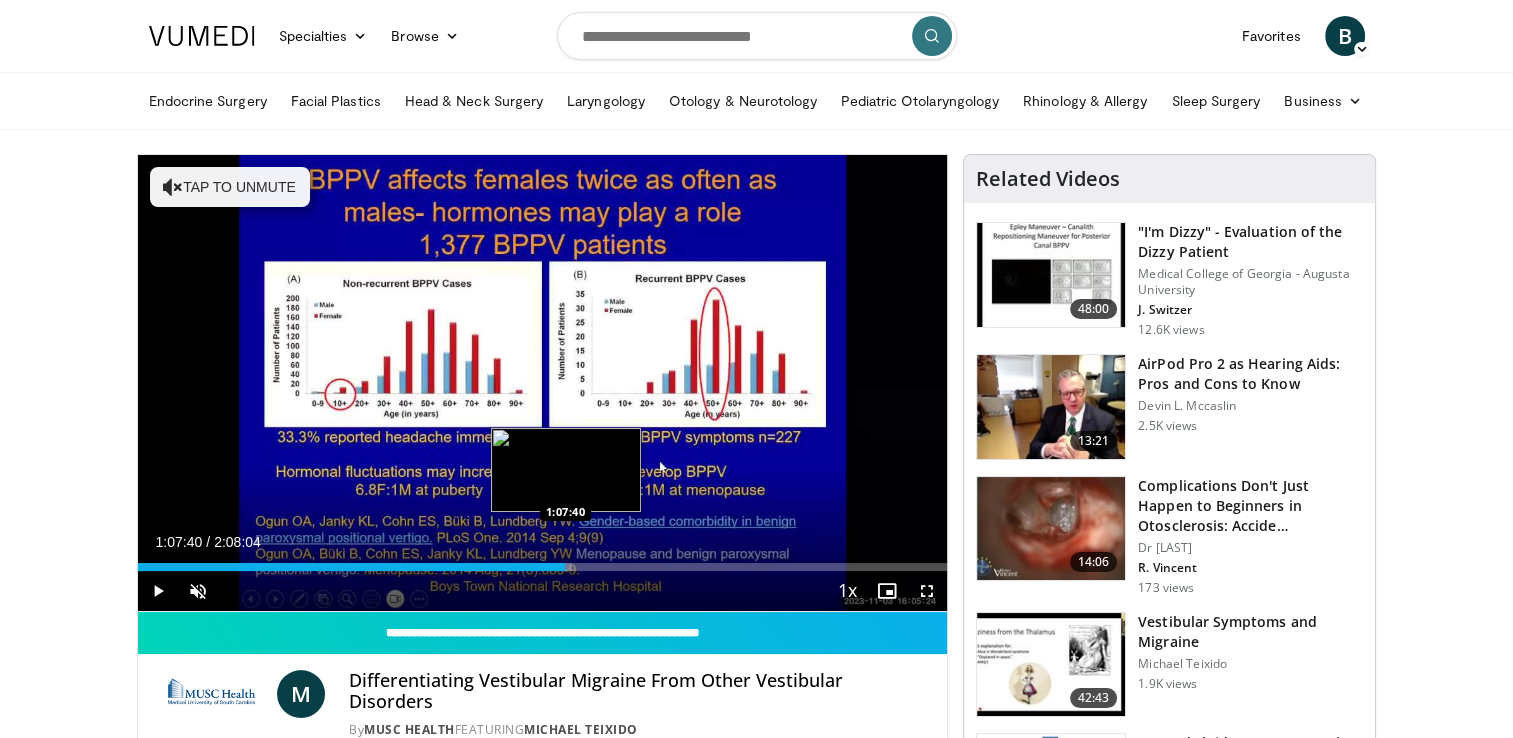 click on "Loaded :  53.70% 1:07:40 1:07:40" at bounding box center [543, 561] 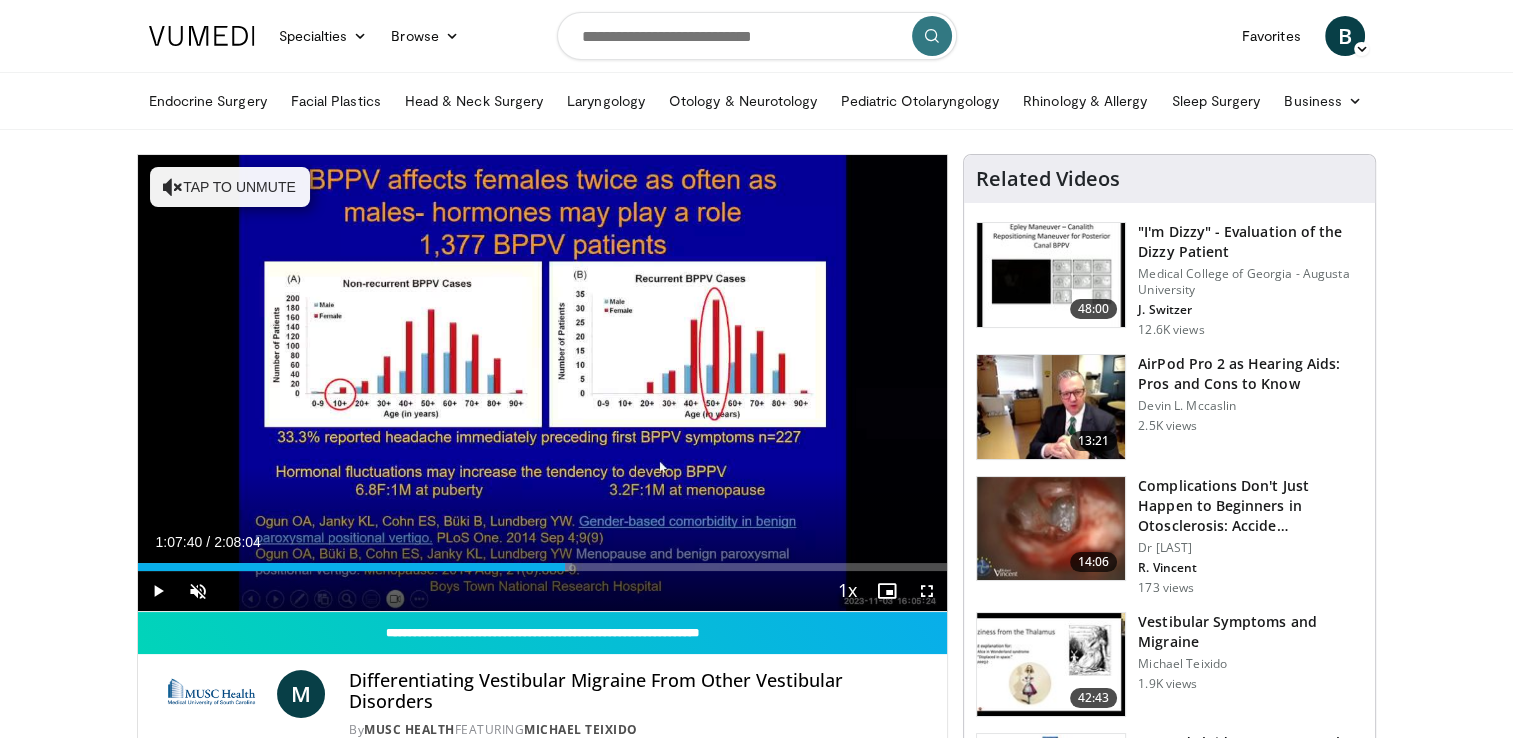 click on "Loaded :  53.70% 1:07:40 1:07:40" at bounding box center [543, 561] 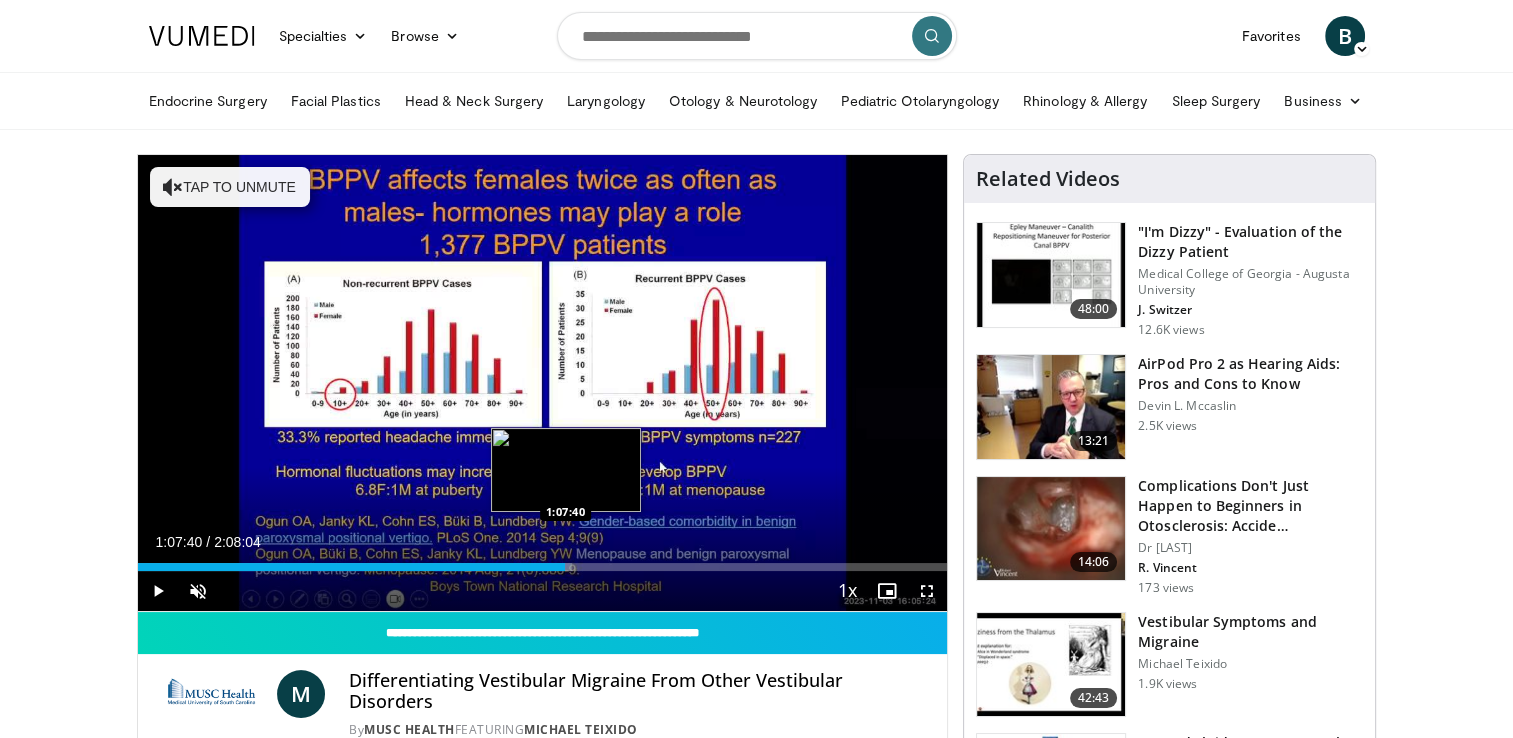 click on "Loaded :  53.70% 1:07:40 1:07:40" at bounding box center (543, 561) 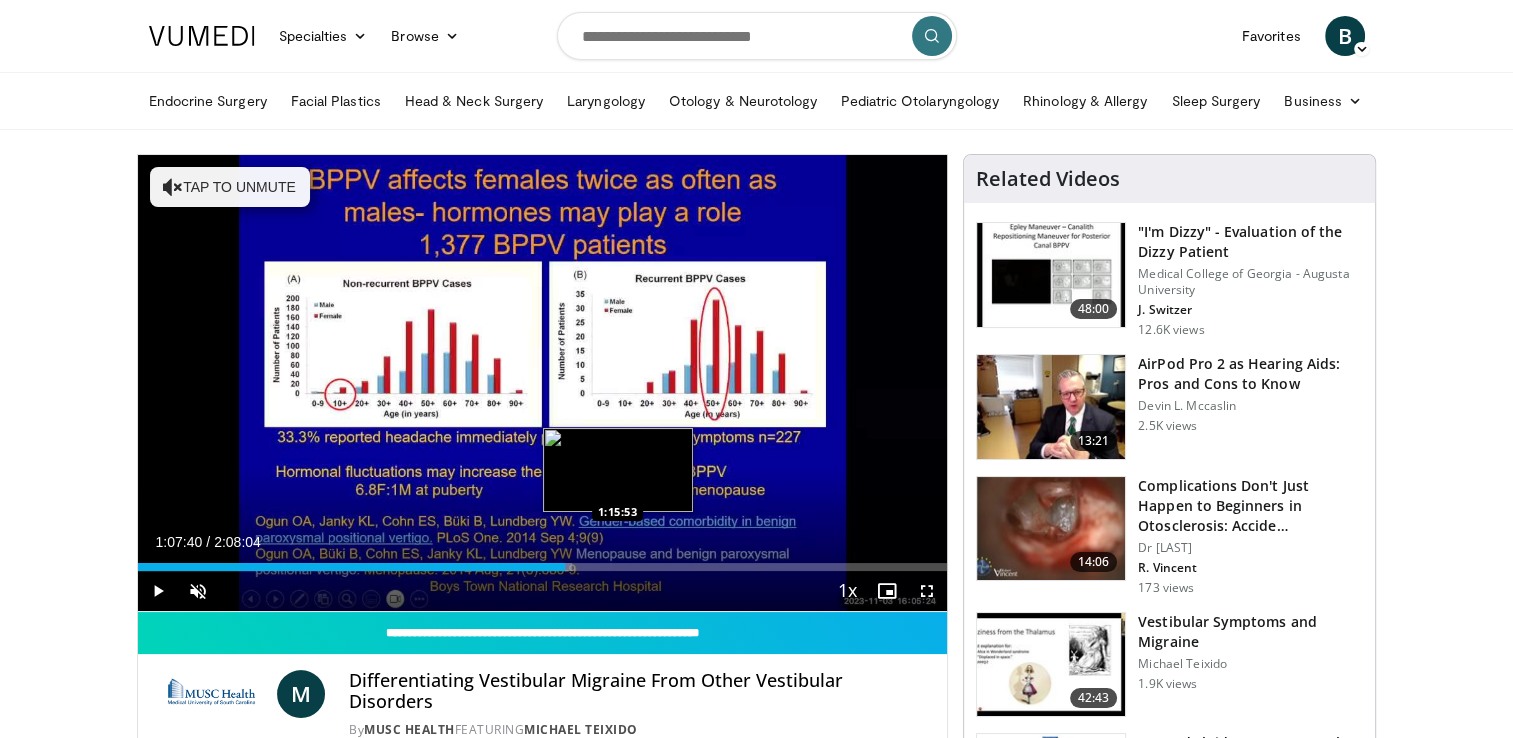 drag, startPoint x: 565, startPoint y: 570, endPoint x: 616, endPoint y: 559, distance: 52.17279 